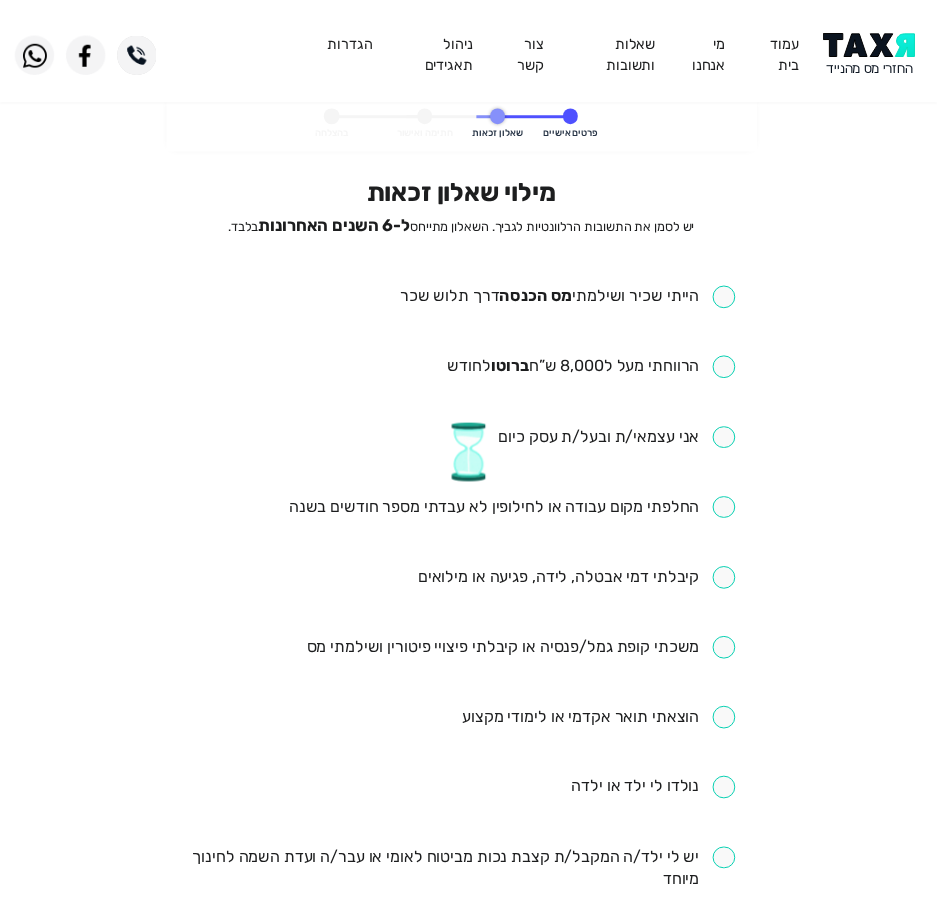 scroll, scrollTop: 0, scrollLeft: 0, axis: both 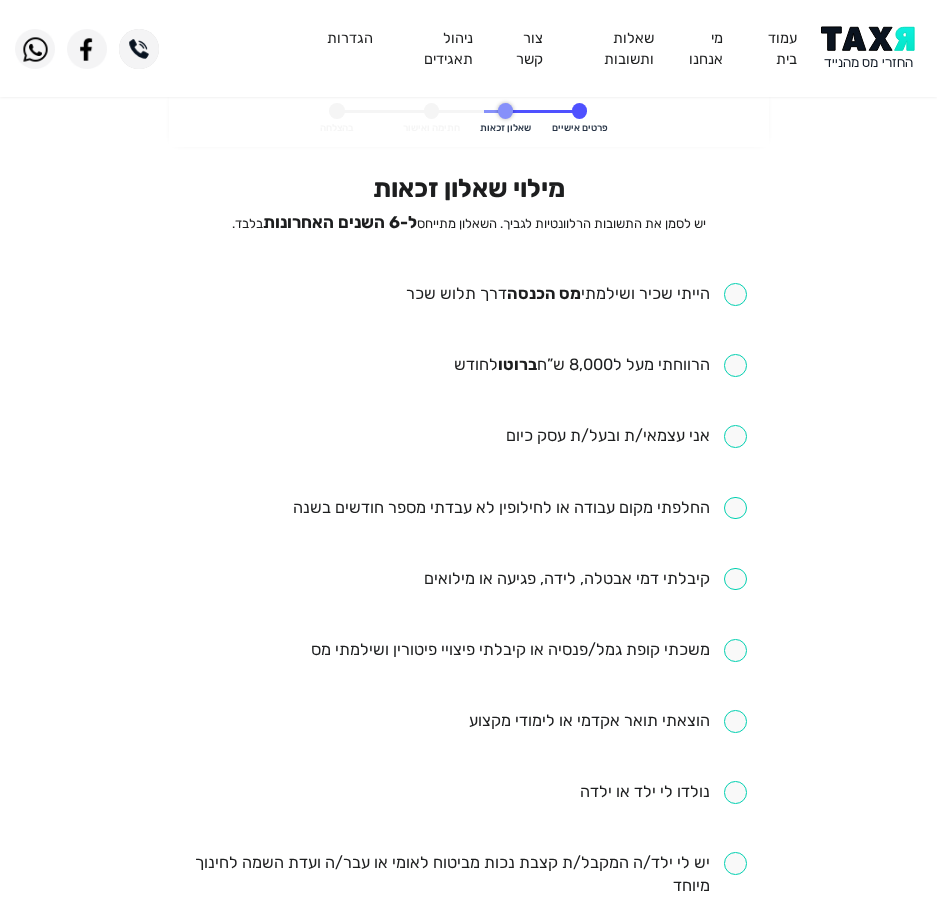 click at bounding box center [576, 294] 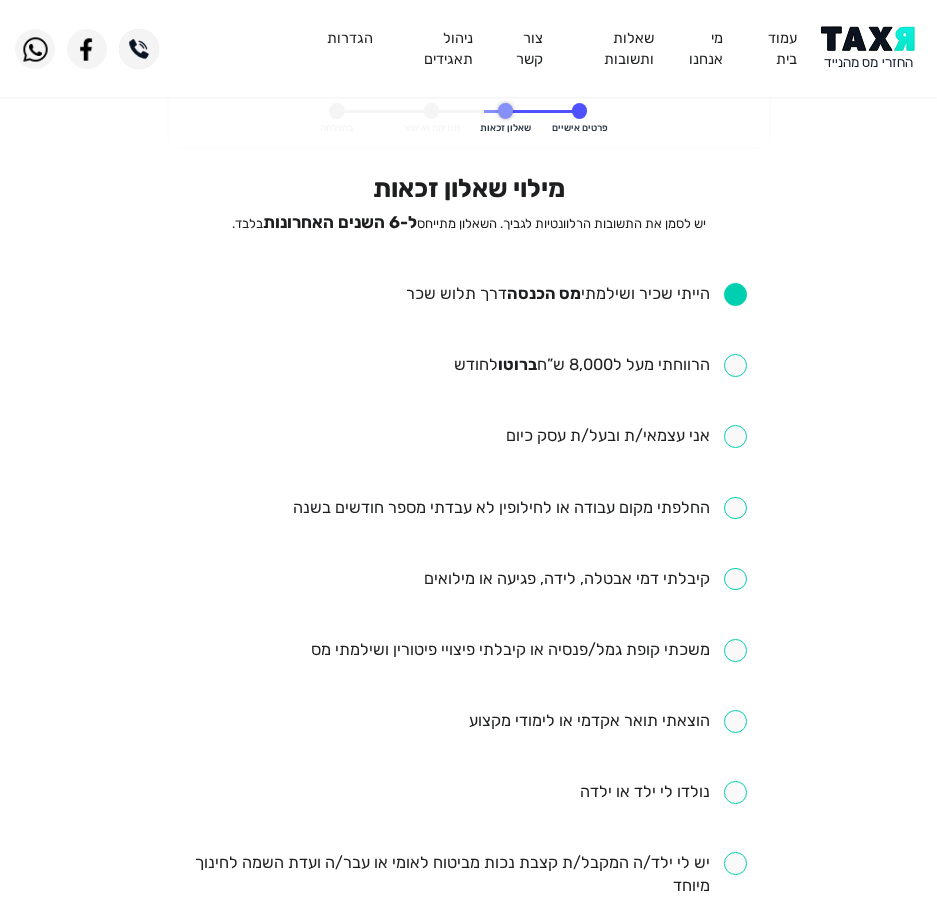 click at bounding box center [600, 365] 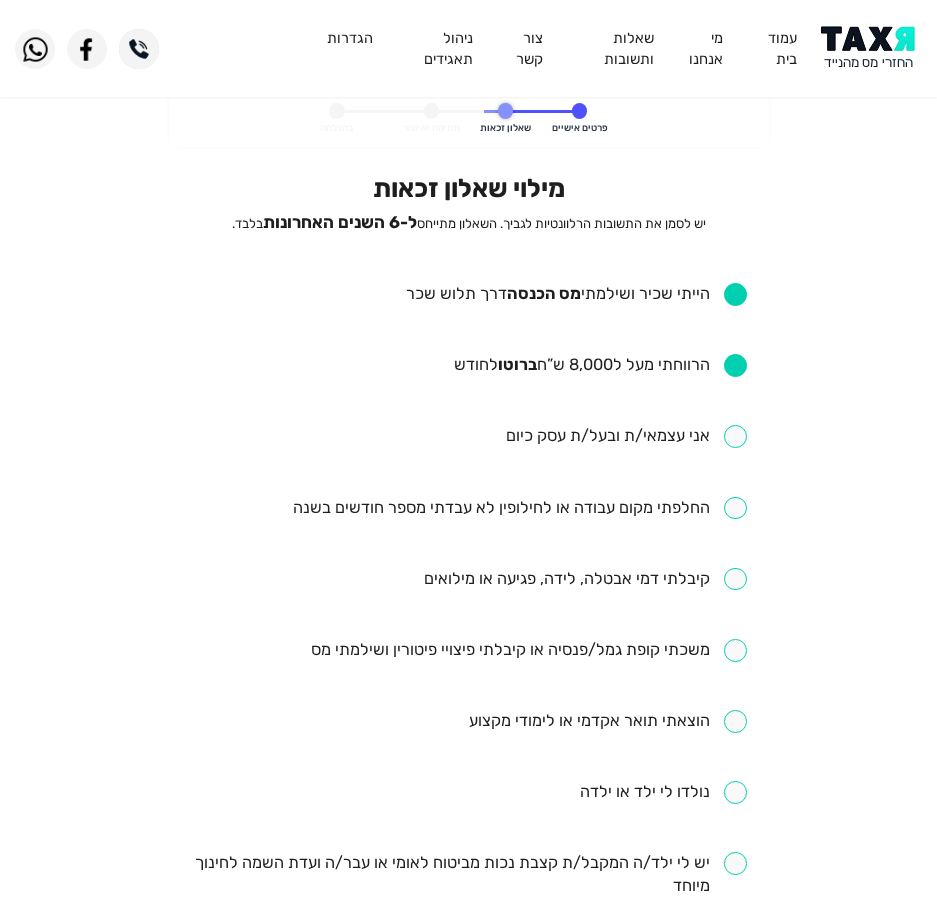 click at bounding box center [520, 508] 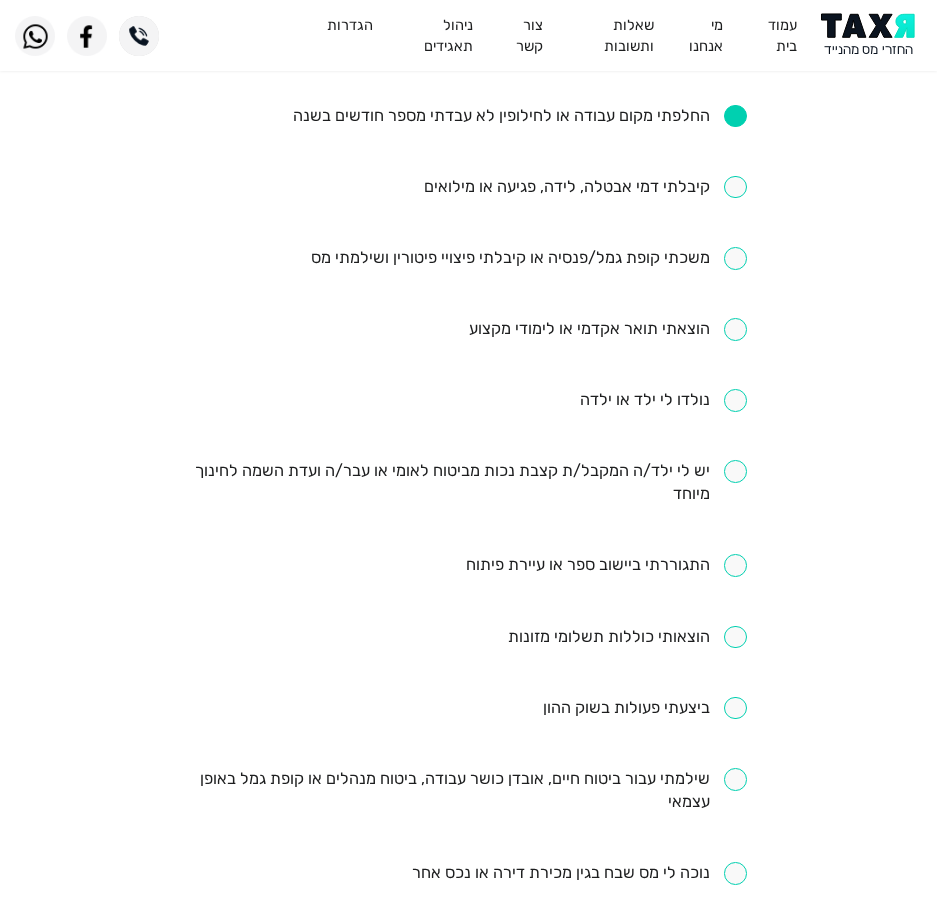 scroll, scrollTop: 400, scrollLeft: 0, axis: vertical 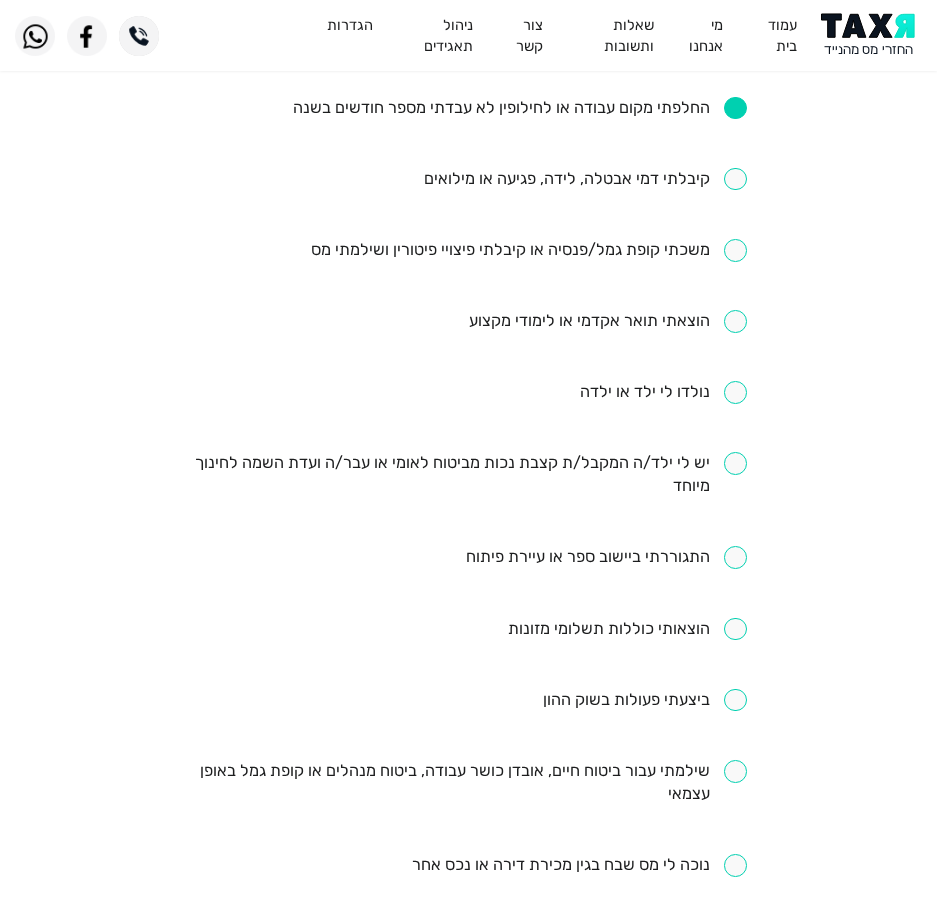 click at bounding box center (468, 783) 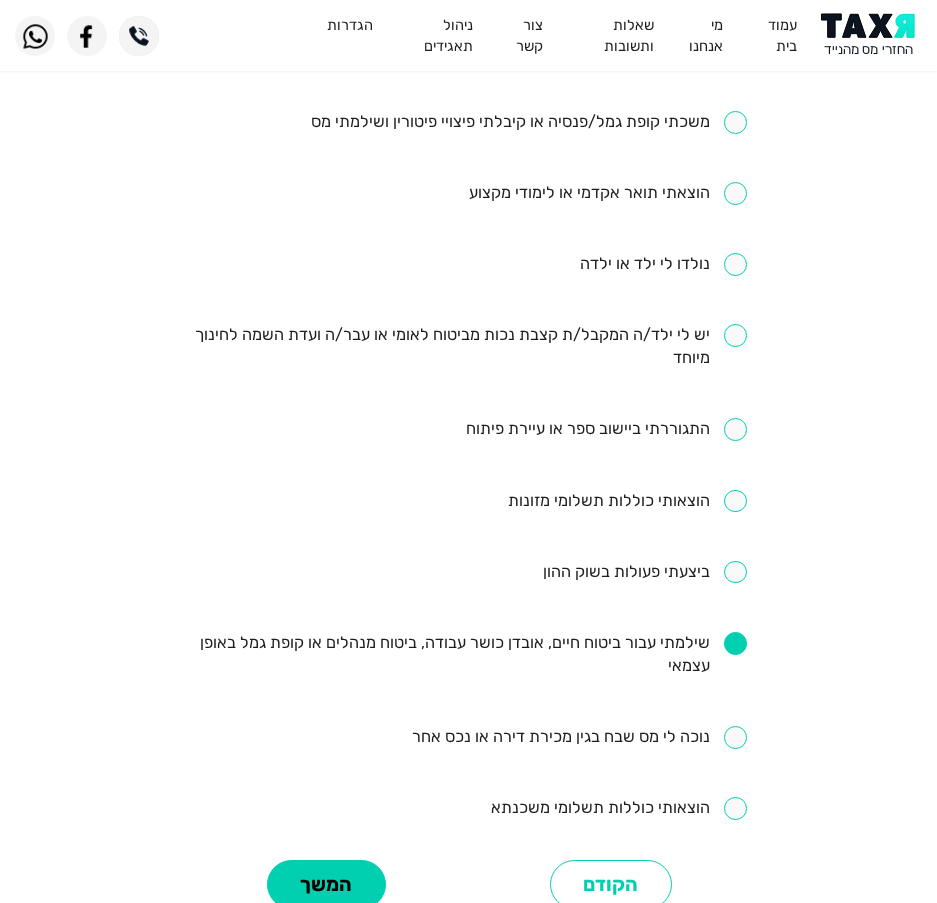 scroll, scrollTop: 745, scrollLeft: 0, axis: vertical 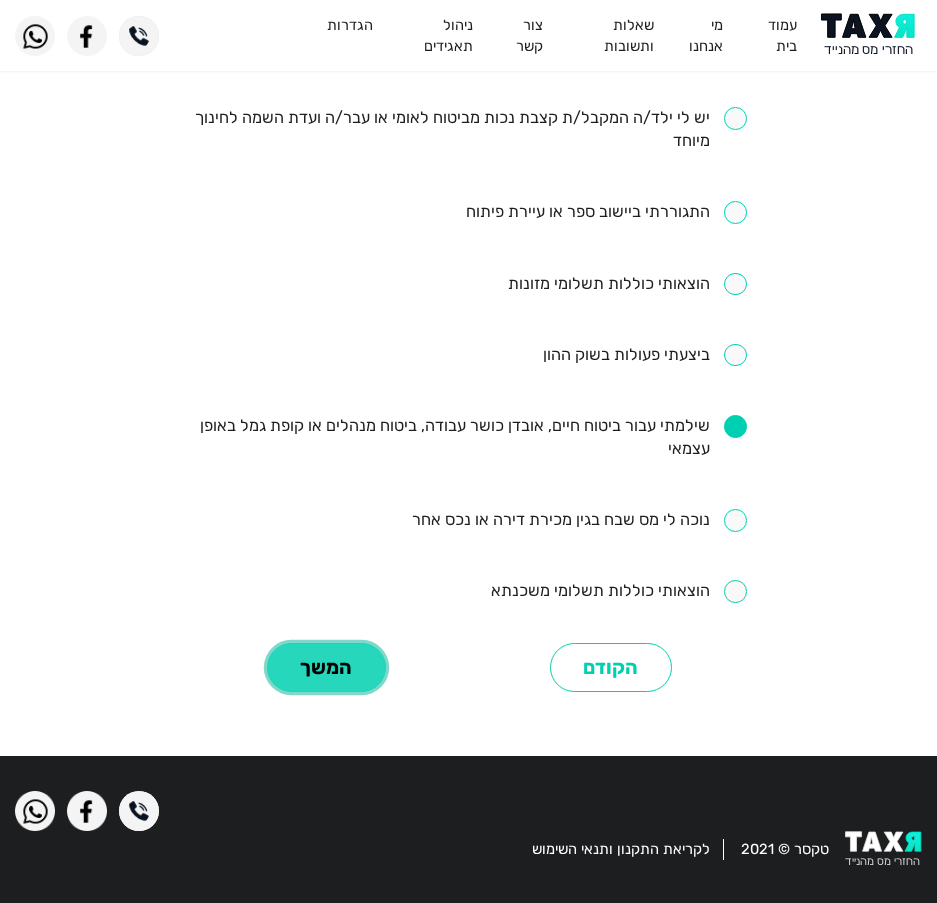 click on "המשך" at bounding box center [326, 667] 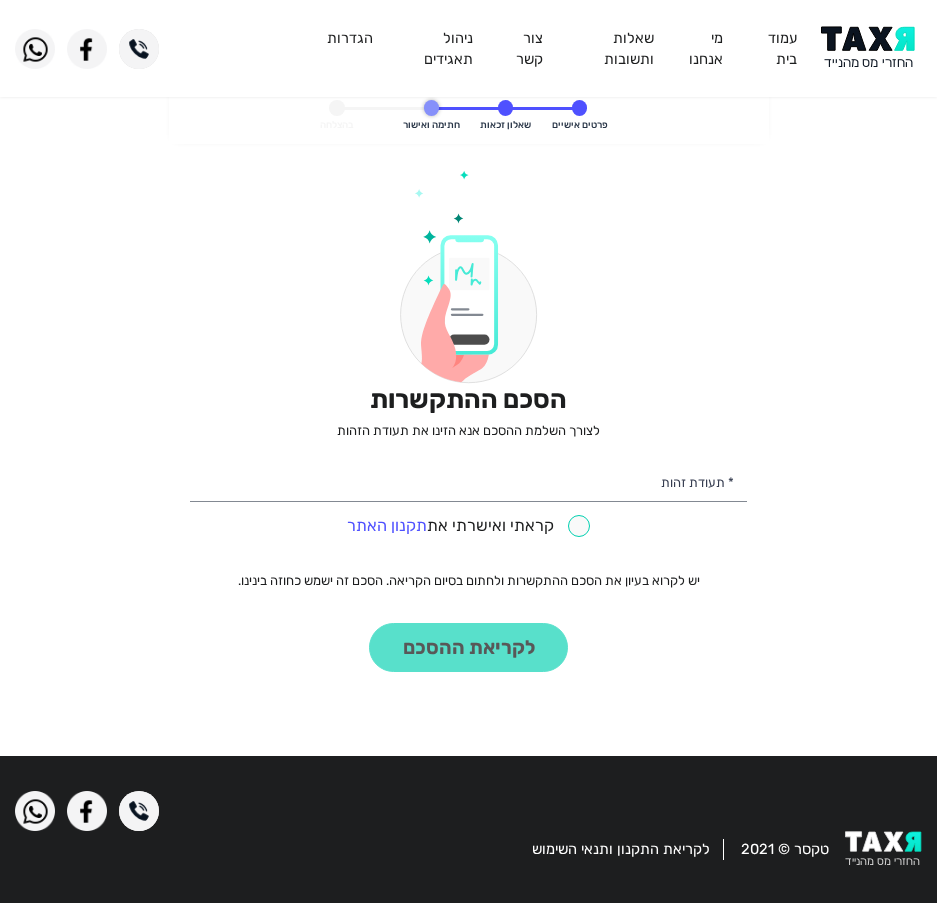 scroll, scrollTop: 0, scrollLeft: 0, axis: both 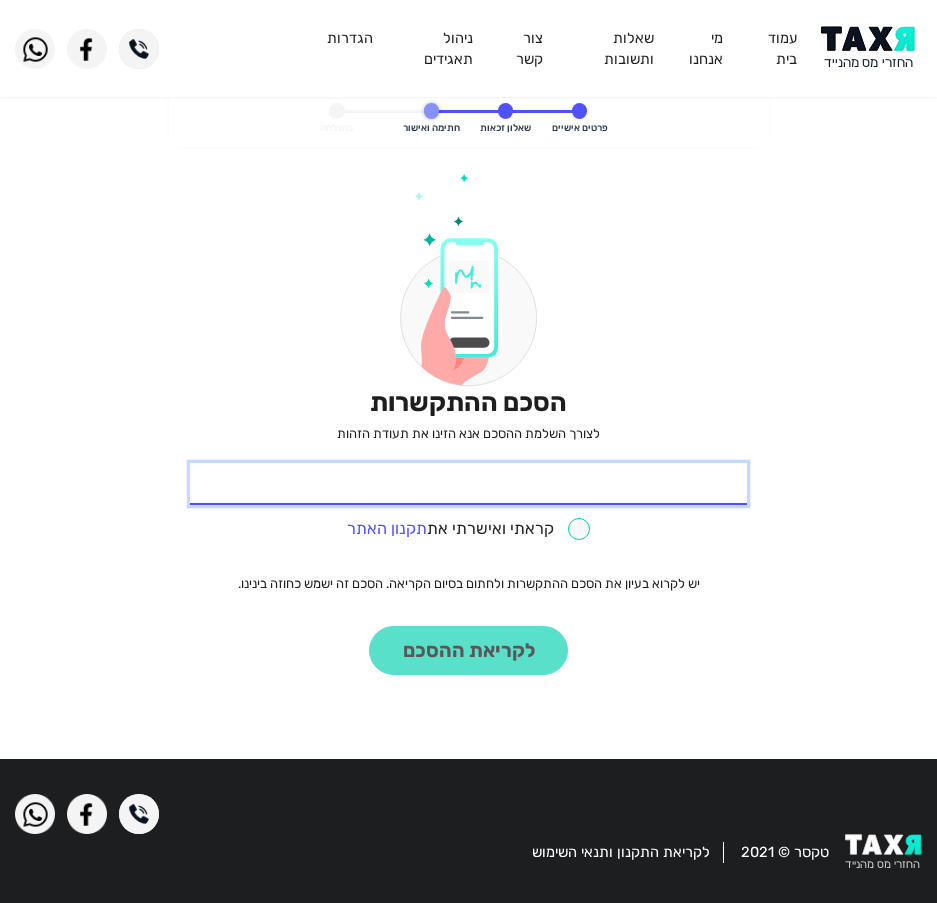 click on "* תעודת זהות" at bounding box center (468, 484) 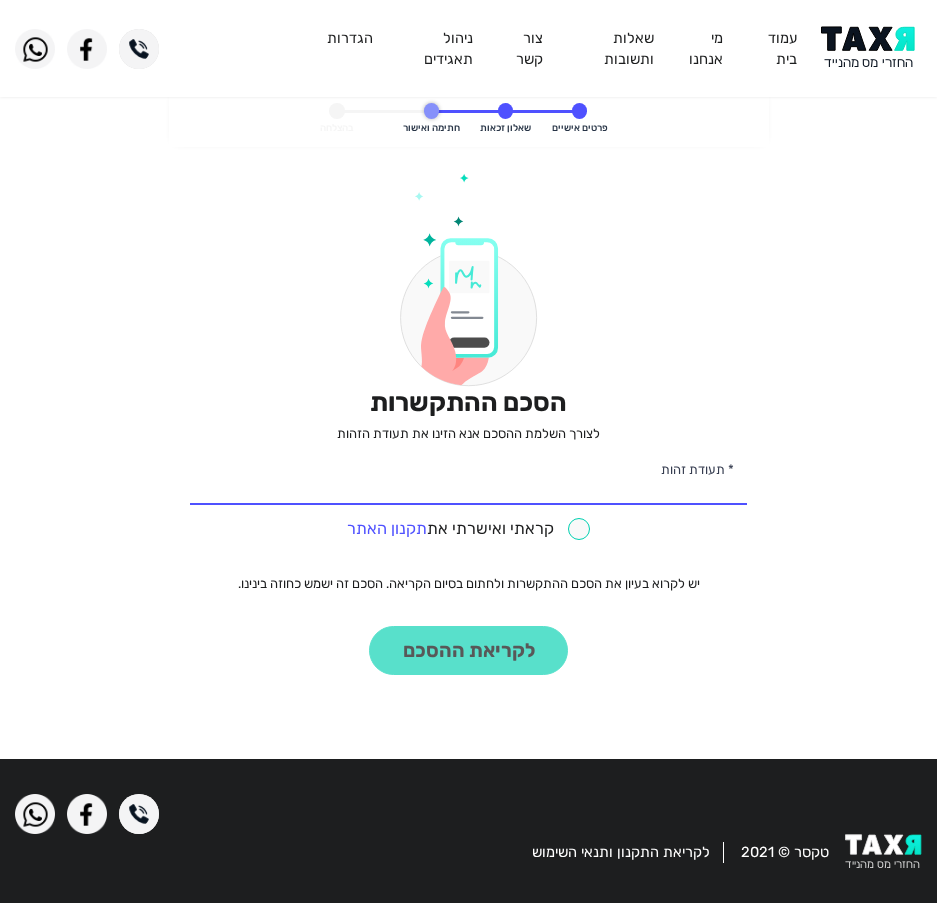 click at bounding box center (469, 529) 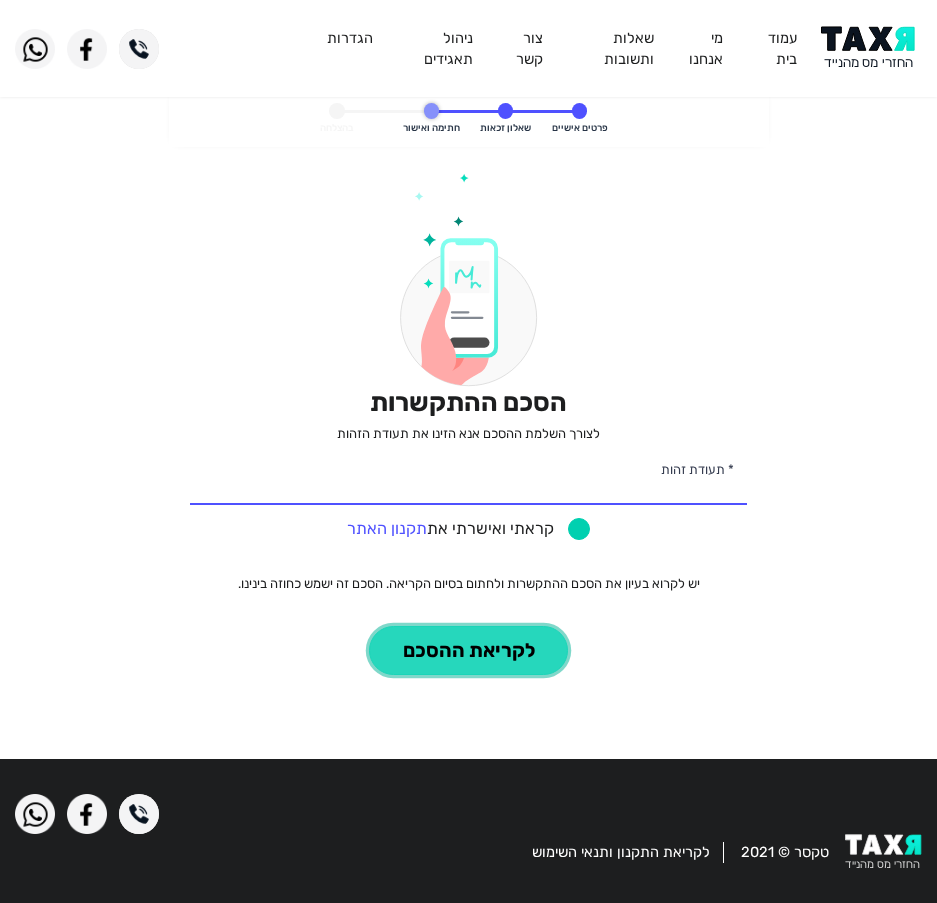 click on "לקריאת ההסכם" at bounding box center [468, 650] 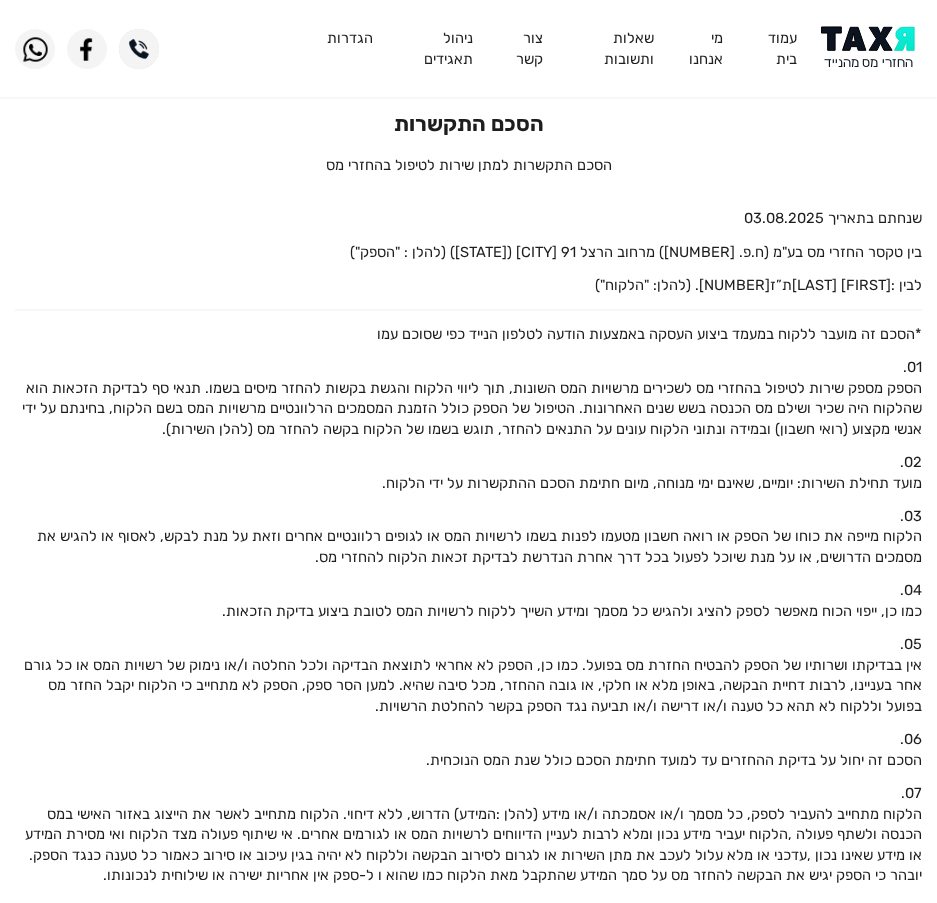 click at bounding box center (871, 48) 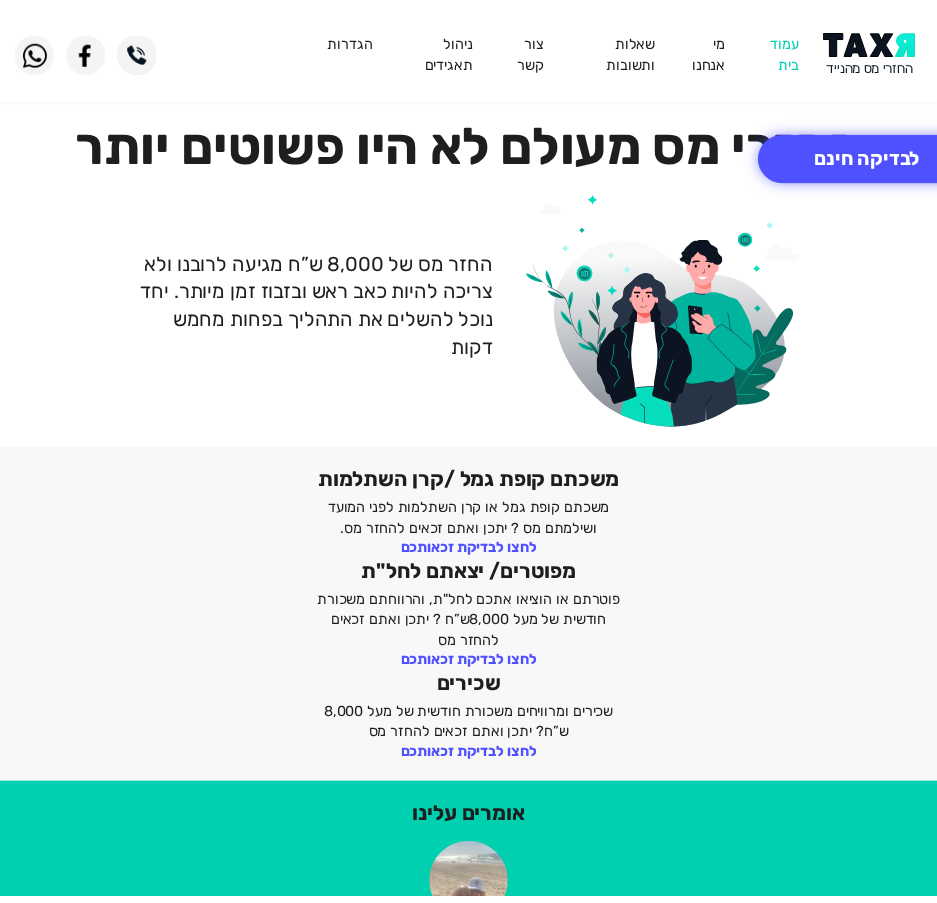 scroll, scrollTop: 0, scrollLeft: 0, axis: both 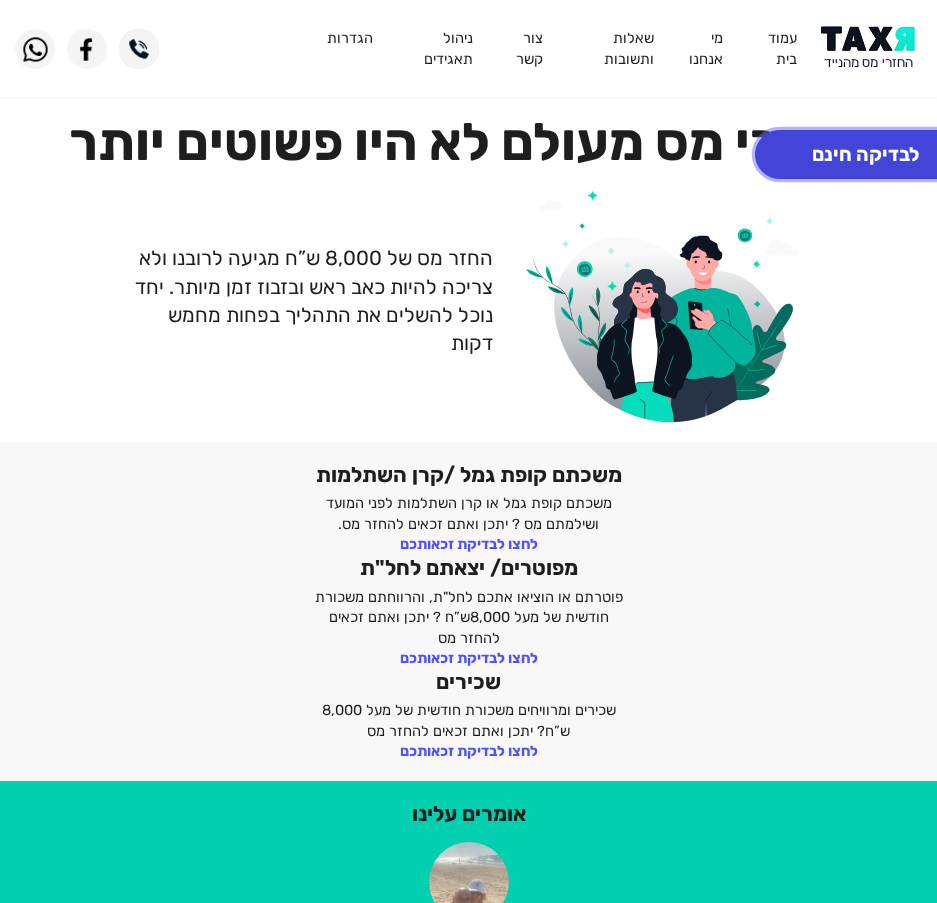 click on "לבדיקה חינם" 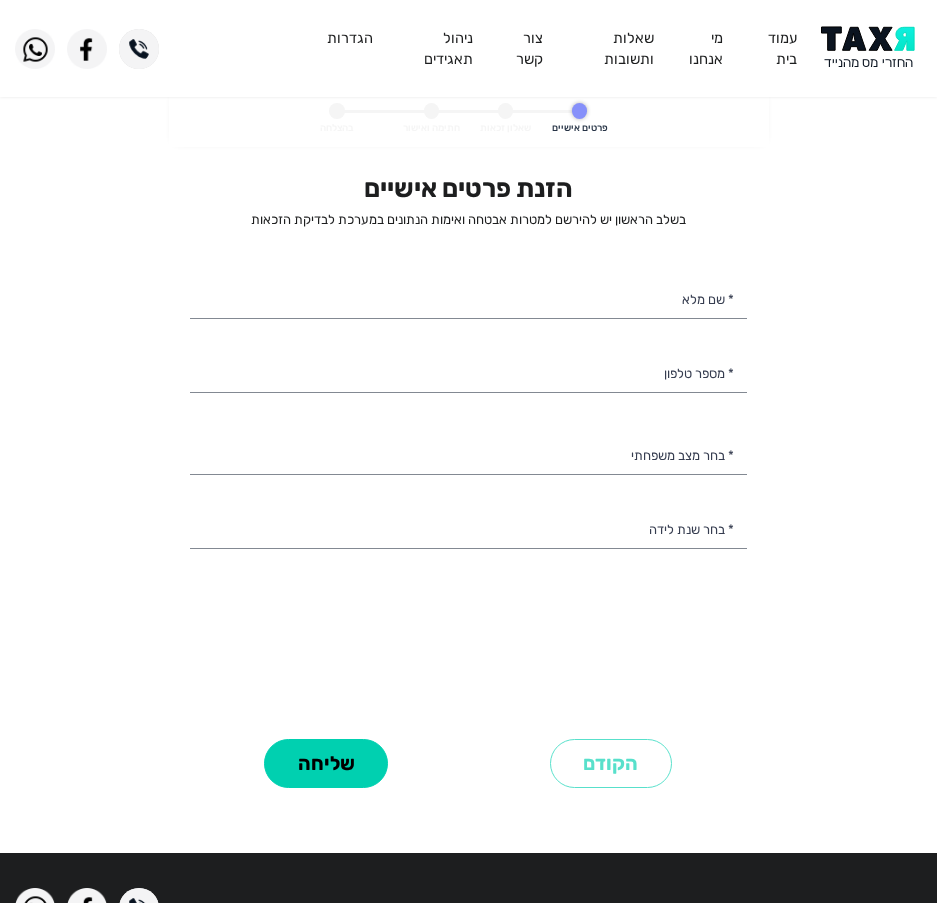 select 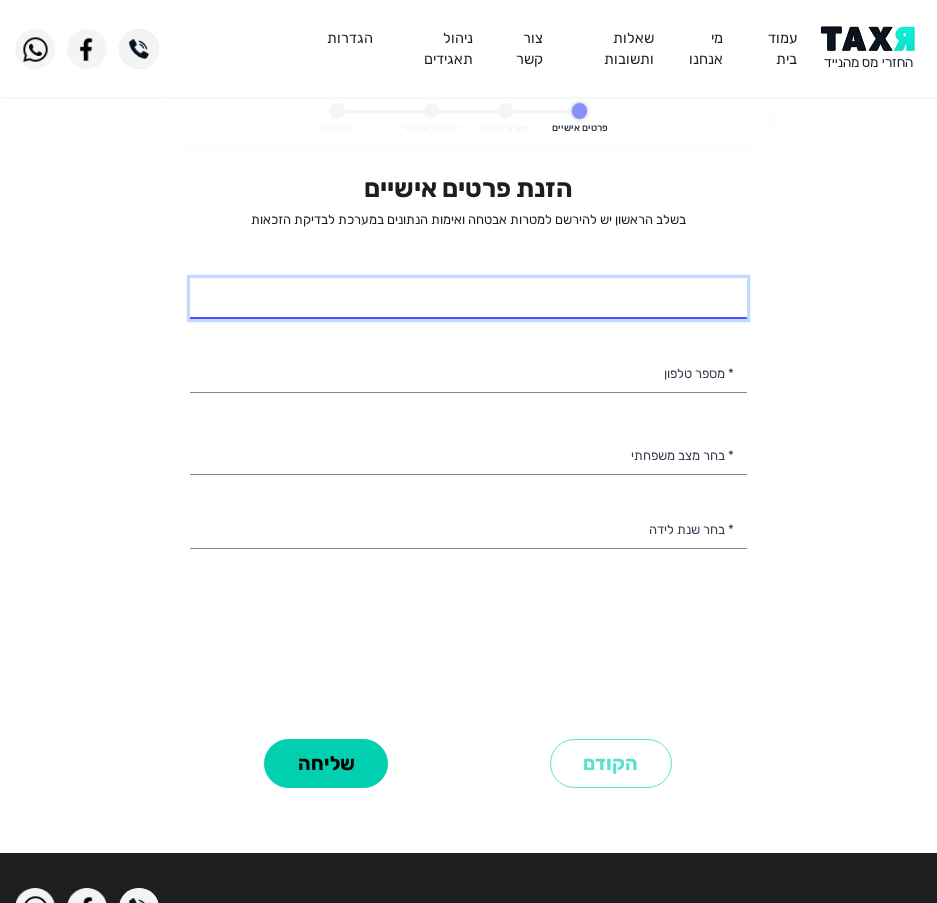 click on "* שם מלא" at bounding box center (468, 299) 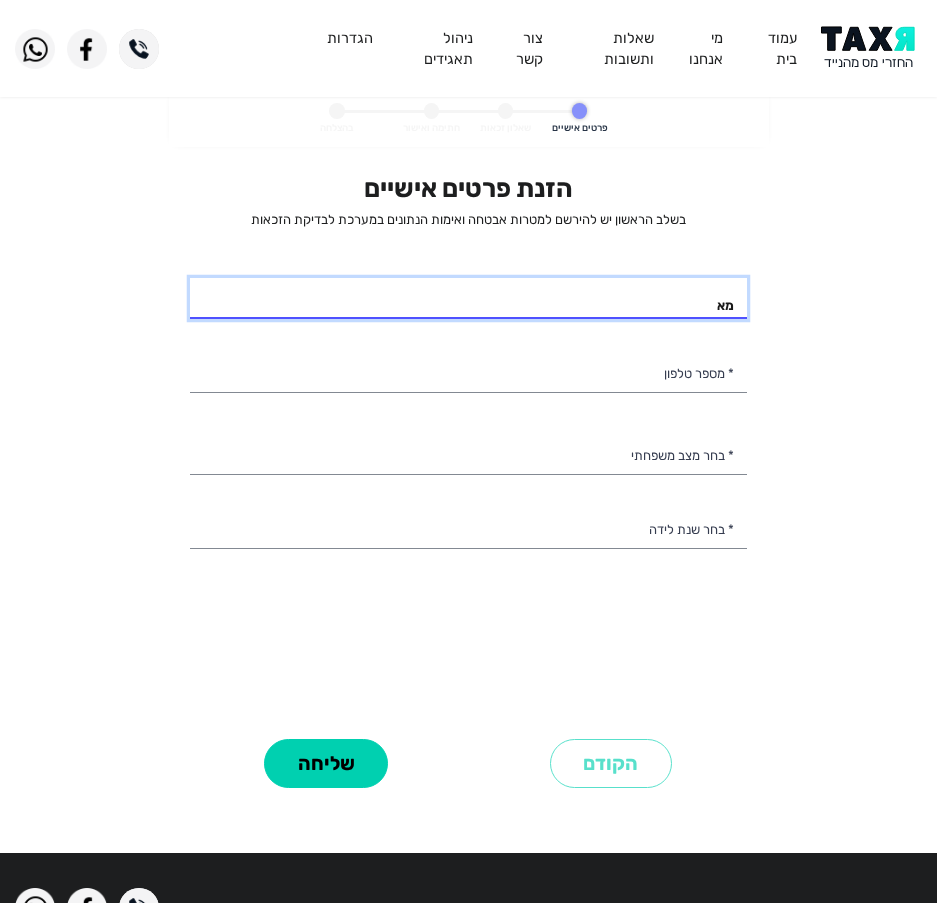 type on "מ" 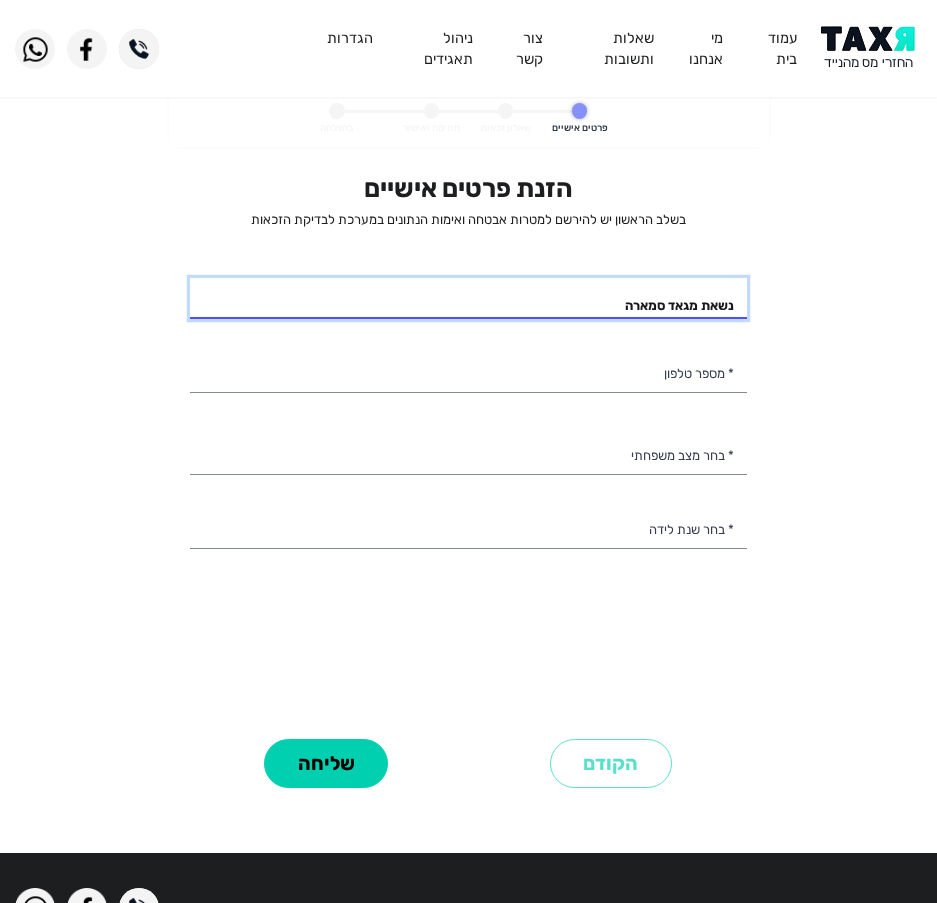 drag, startPoint x: 652, startPoint y: 302, endPoint x: 667, endPoint y: 295, distance: 16.552946 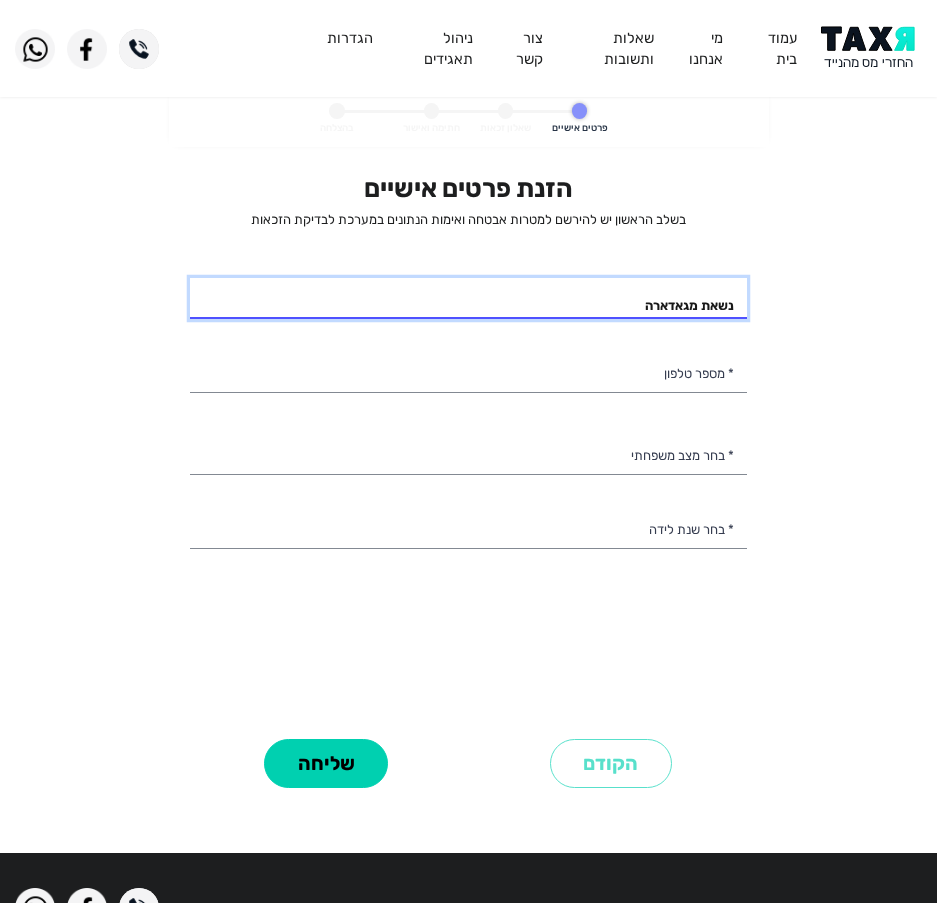 click on "נשאת מגאדארה" at bounding box center (468, 299) 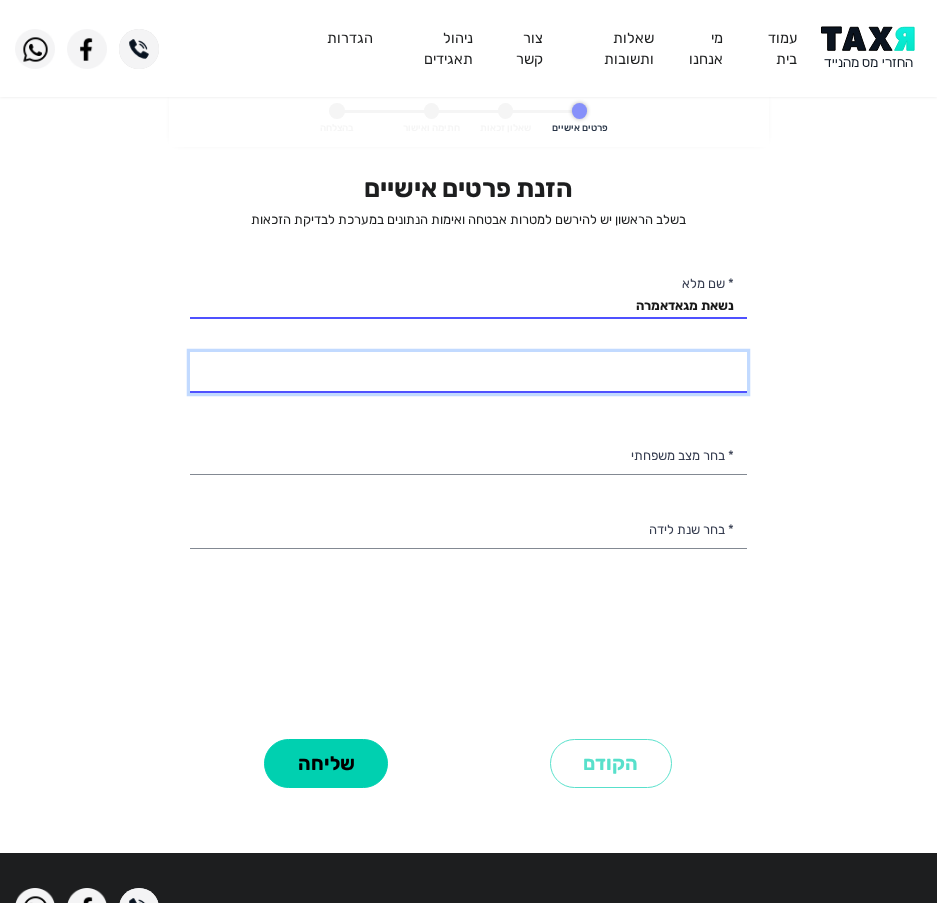 click on "* מספר טלפון" at bounding box center (468, 373) 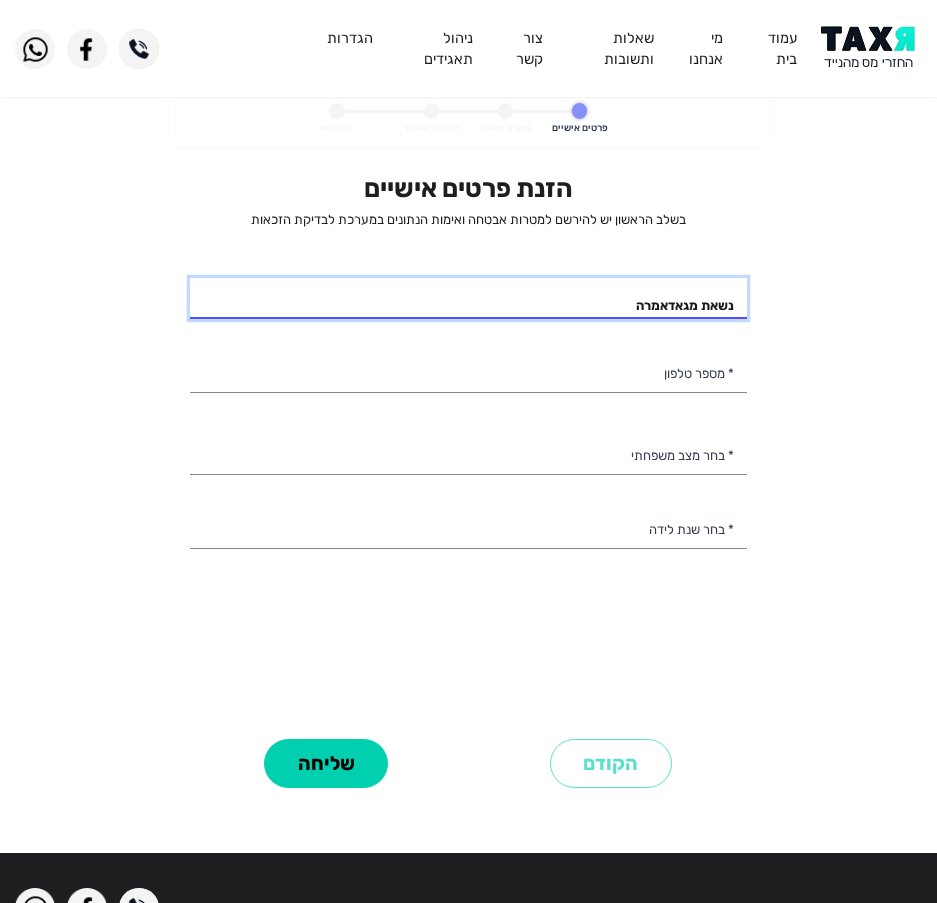 click on "נשאת מגאדאמרה" at bounding box center (468, 299) 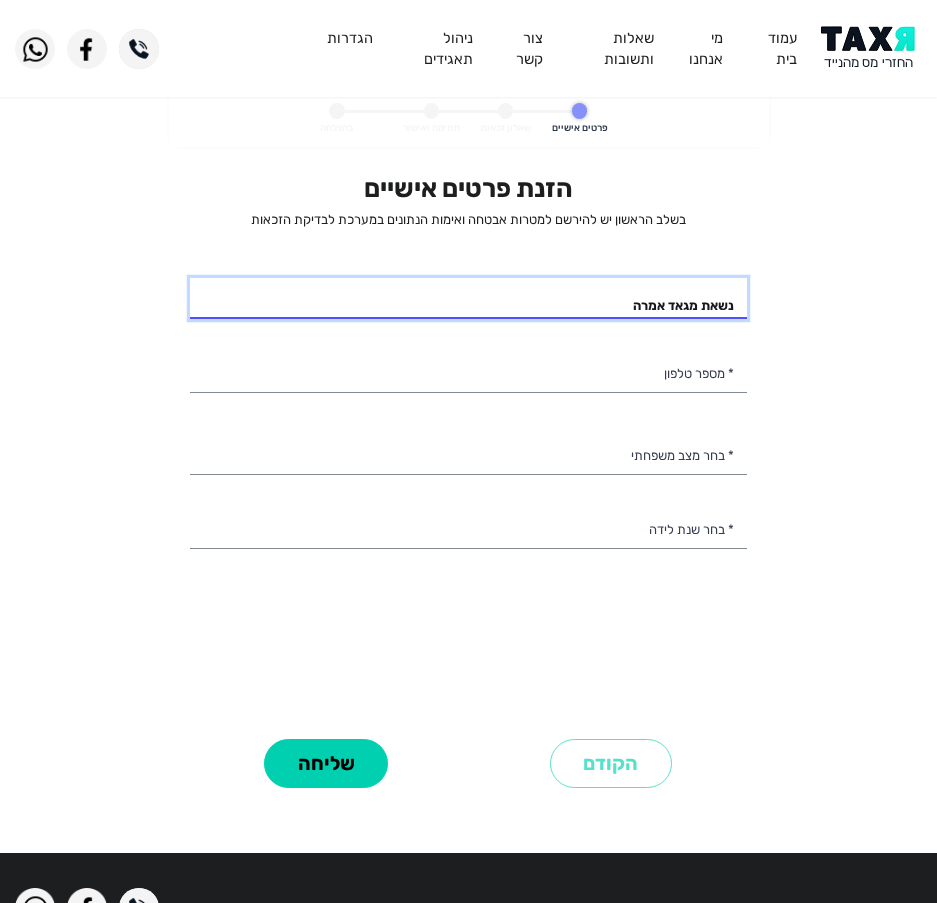 type on "נשאת מגאד אמרה" 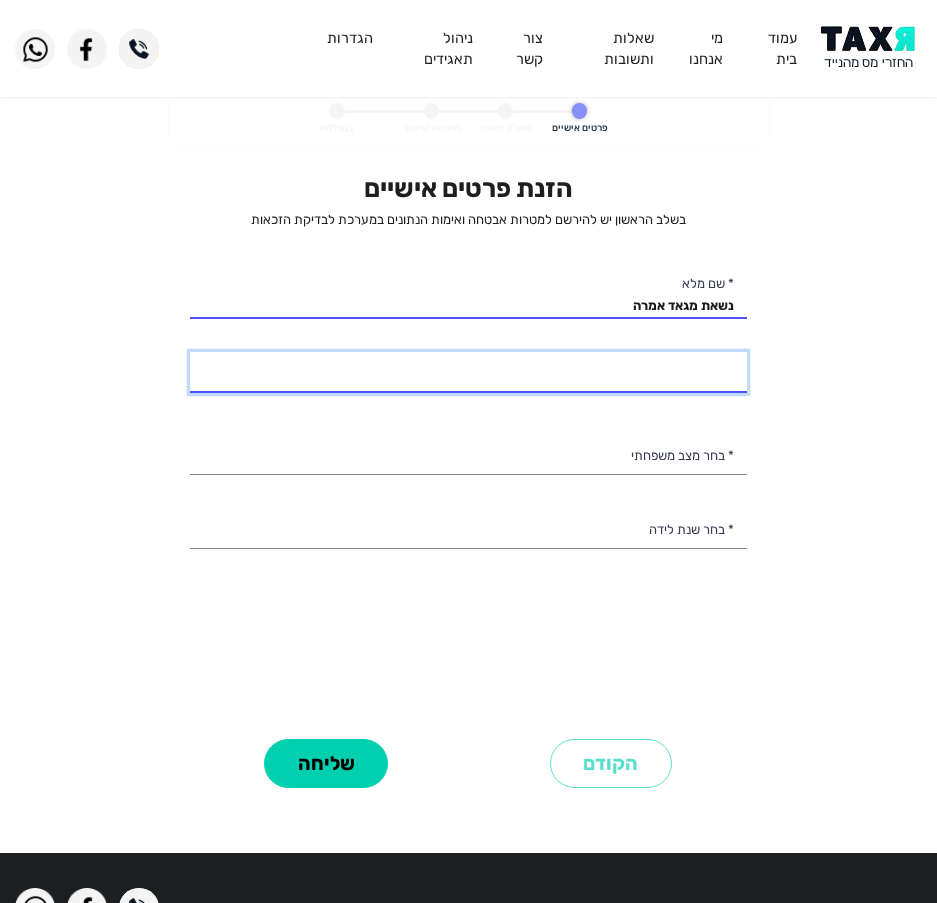 click on "* מספר טלפון" at bounding box center [468, 373] 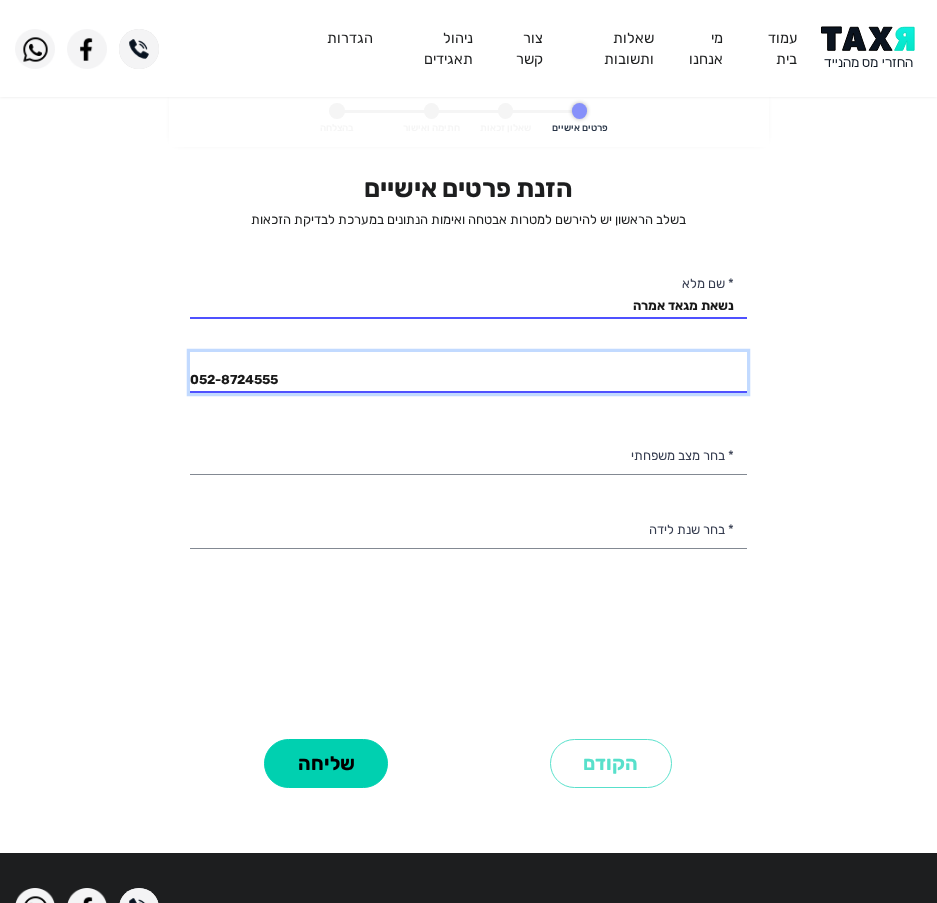 type on "052-8724555" 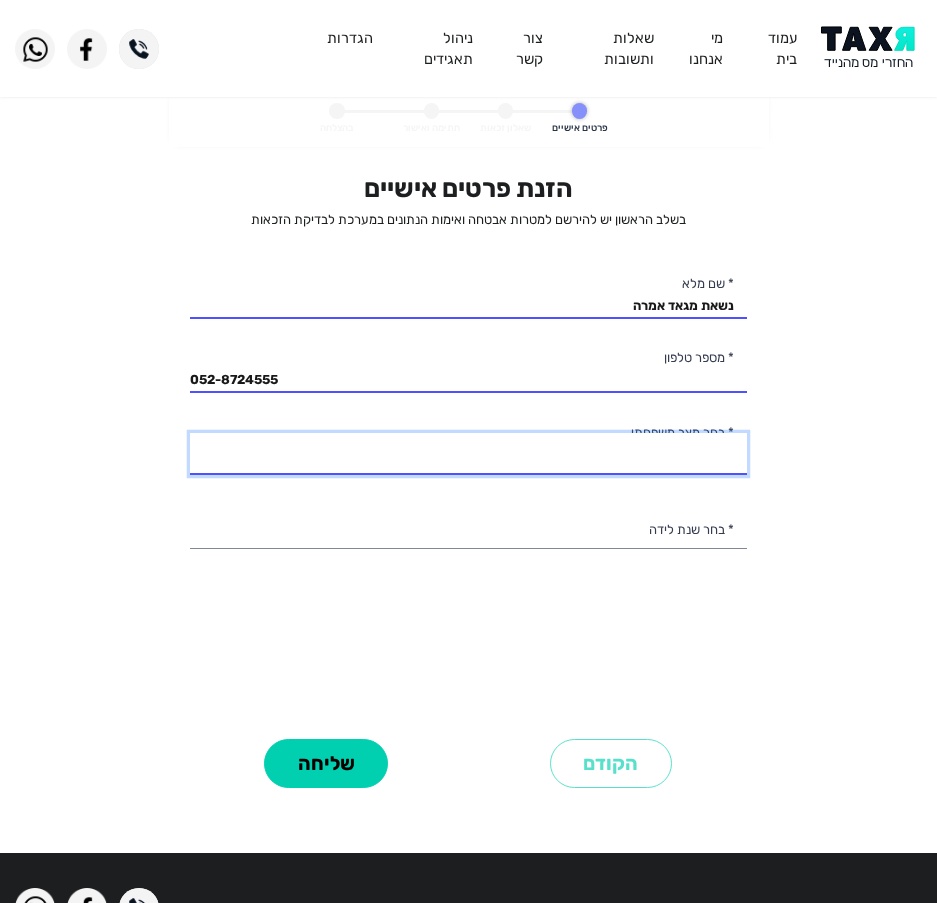 click on "רווק/ה נשוי/אה גרוש/ה אלמן/נה" at bounding box center [468, 454] 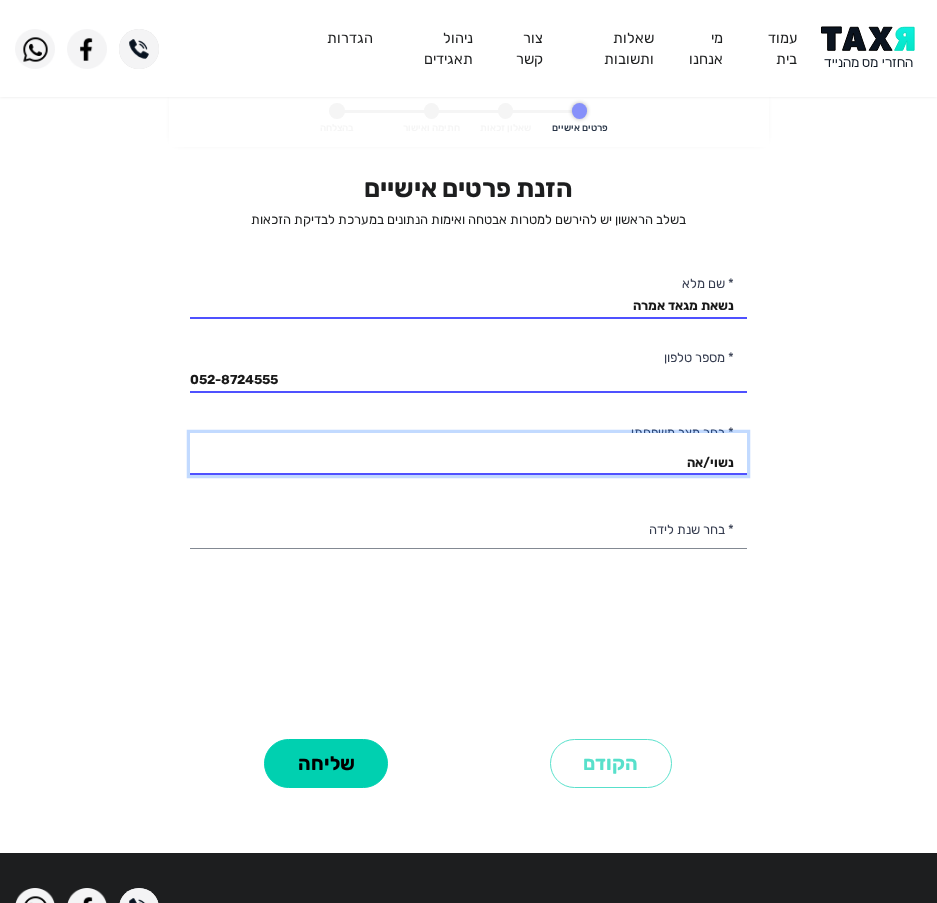 click on "רווק/ה נשוי/אה גרוש/ה אלמן/נה" at bounding box center [468, 454] 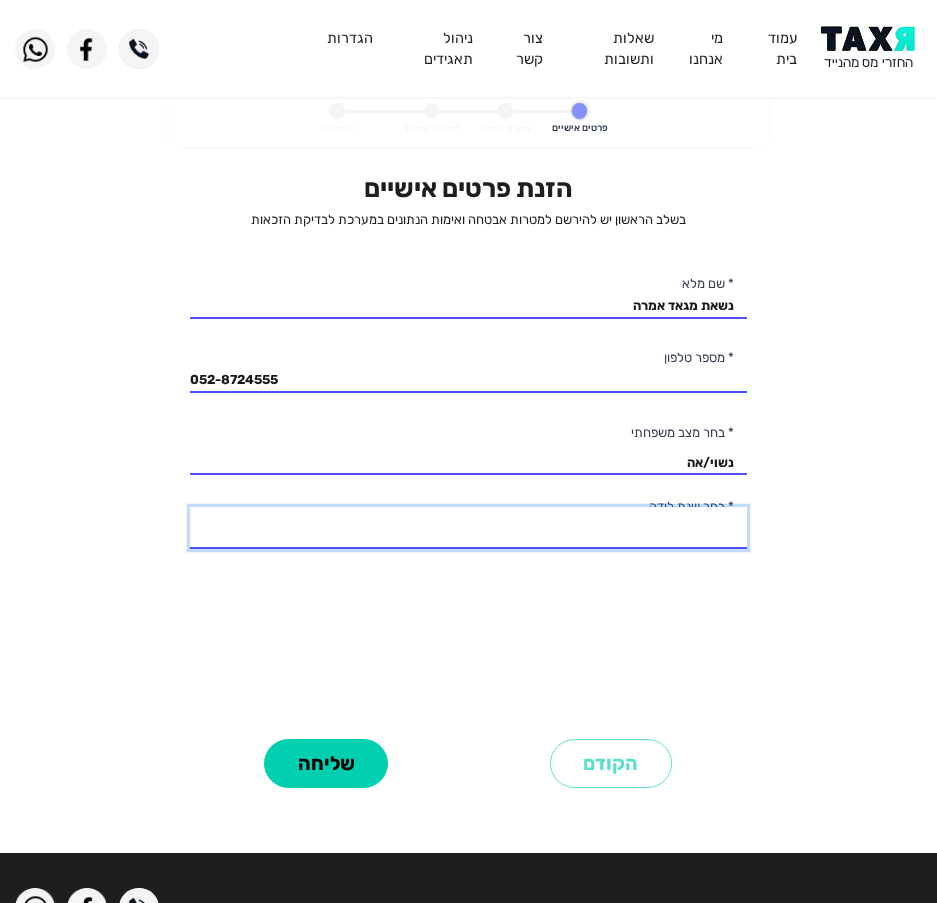 click on "2003 2002 2001 2000 1999 1998 1997 1996 1995 1994 1993 1992 1991 1990 1989 1988 1987 1986 1985 1984 1983 1982 1981 1980 1979 1978 1977 1976 1975 1974 1973 1972 1971 1970 1969 1968 1967 1966 1965 1964 1963 1962 1961 1960 1959 1958 1957 1956 1955 1954 1953 1952 1951 1950 1949 1948 1947 1946 1945" at bounding box center [468, 528] 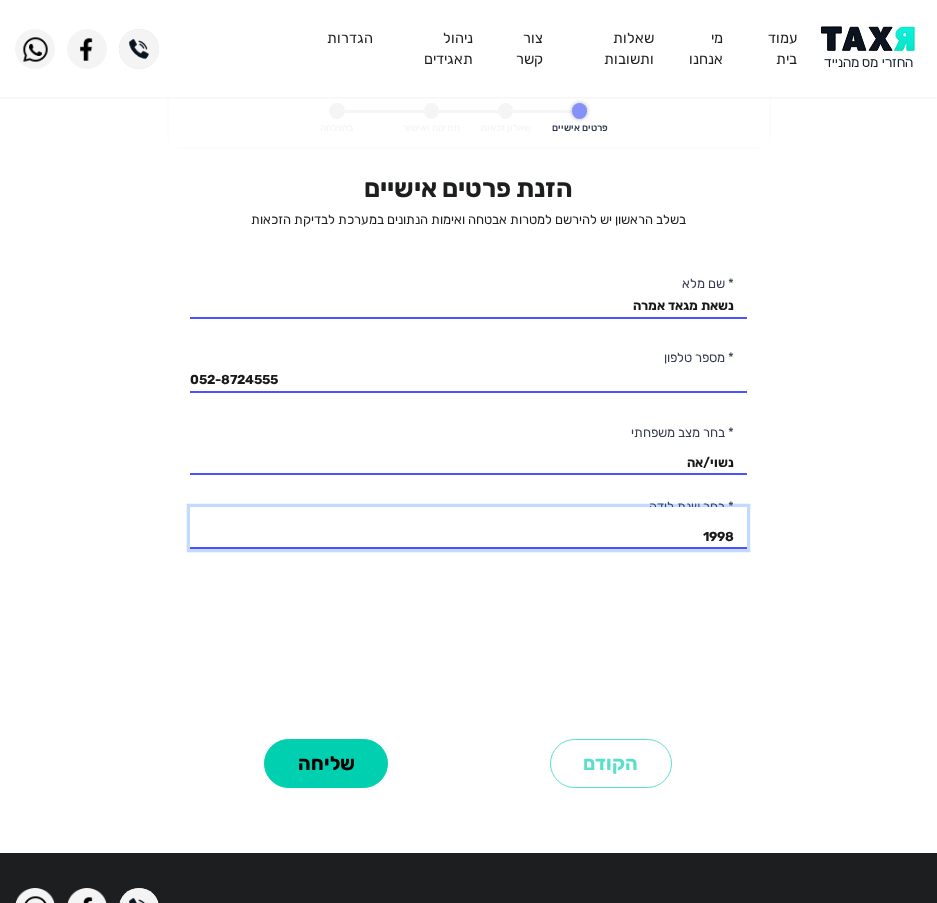 click on "2003 2002 2001 2000 1999 1998 1997 1996 1995 1994 1993 1992 1991 1990 1989 1988 1987 1986 1985 1984 1983 1982 1981 1980 1979 1978 1977 1976 1975 1974 1973 1972 1971 1970 1969 1968 1967 1966 1965 1964 1963 1962 1961 1960 1959 1958 1957 1956 1955 1954 1953 1952 1951 1950 1949 1948 1947 1946 1945" at bounding box center (468, 528) 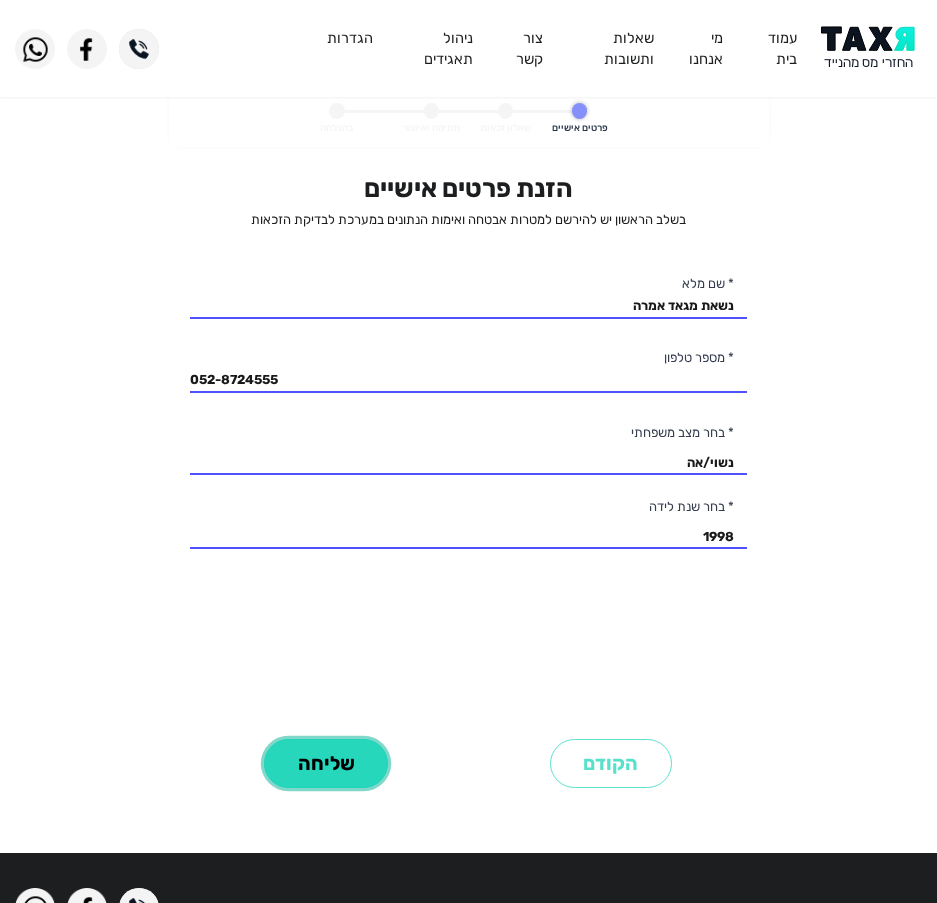 click on "שליחה" at bounding box center (326, 763) 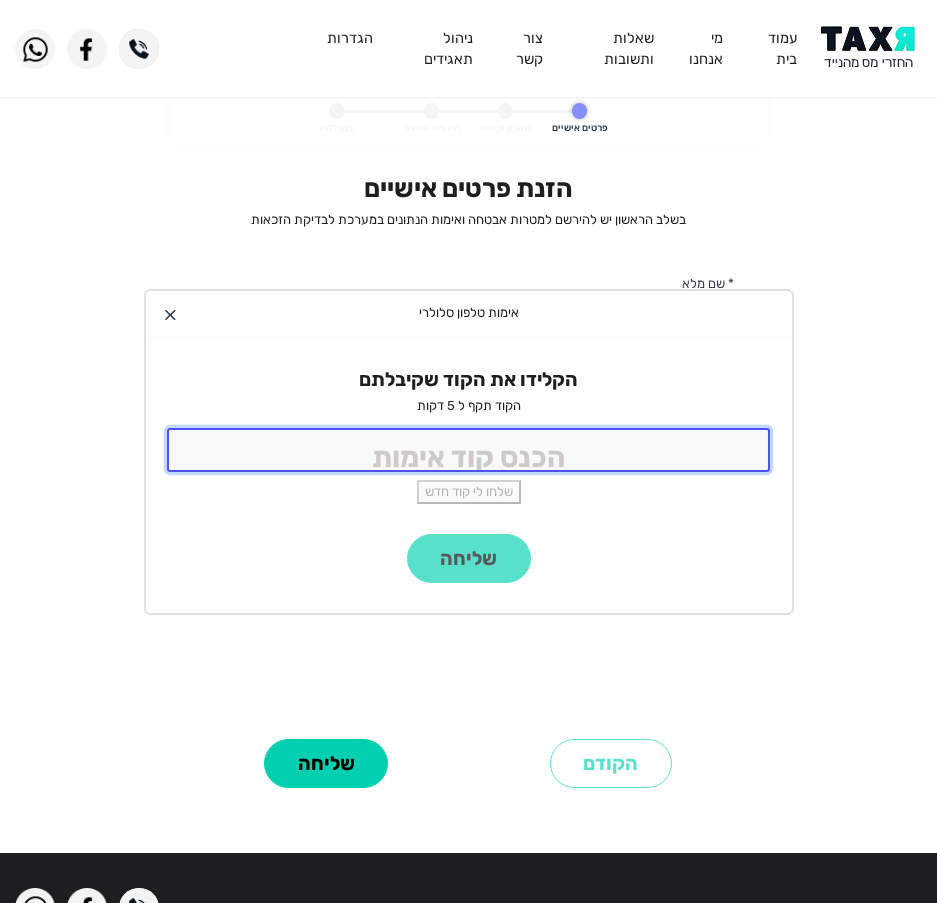 click 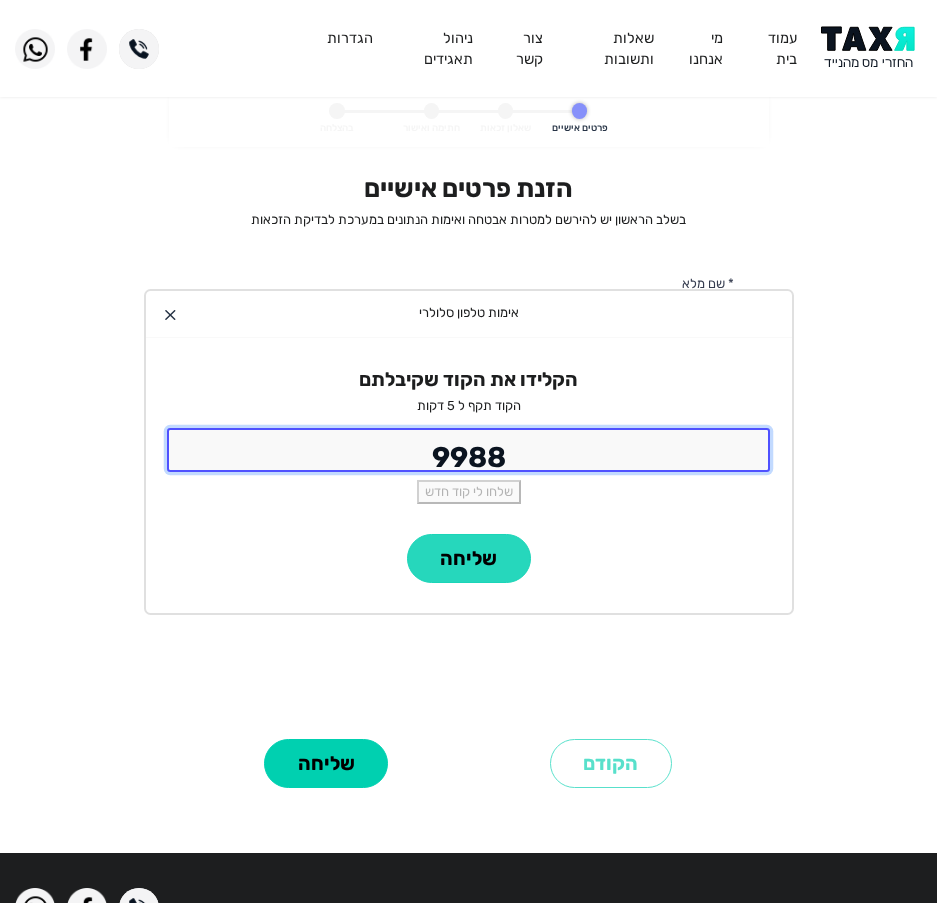 type on "9988" 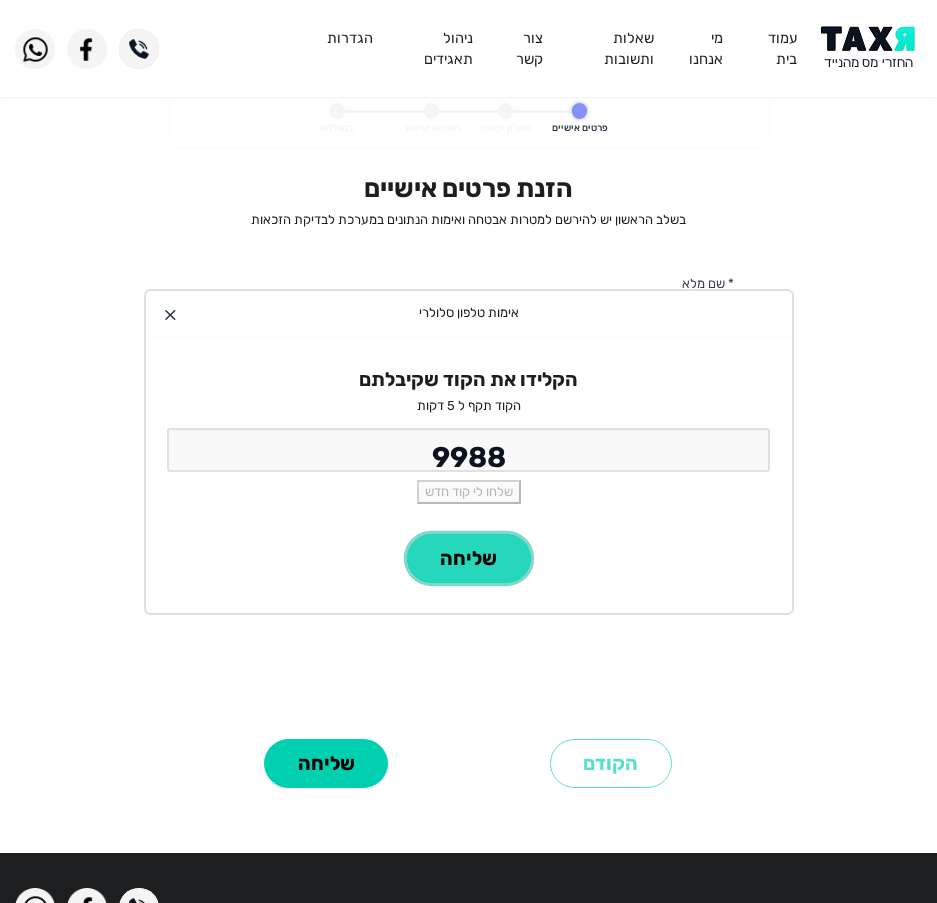 click on "שליחה" 